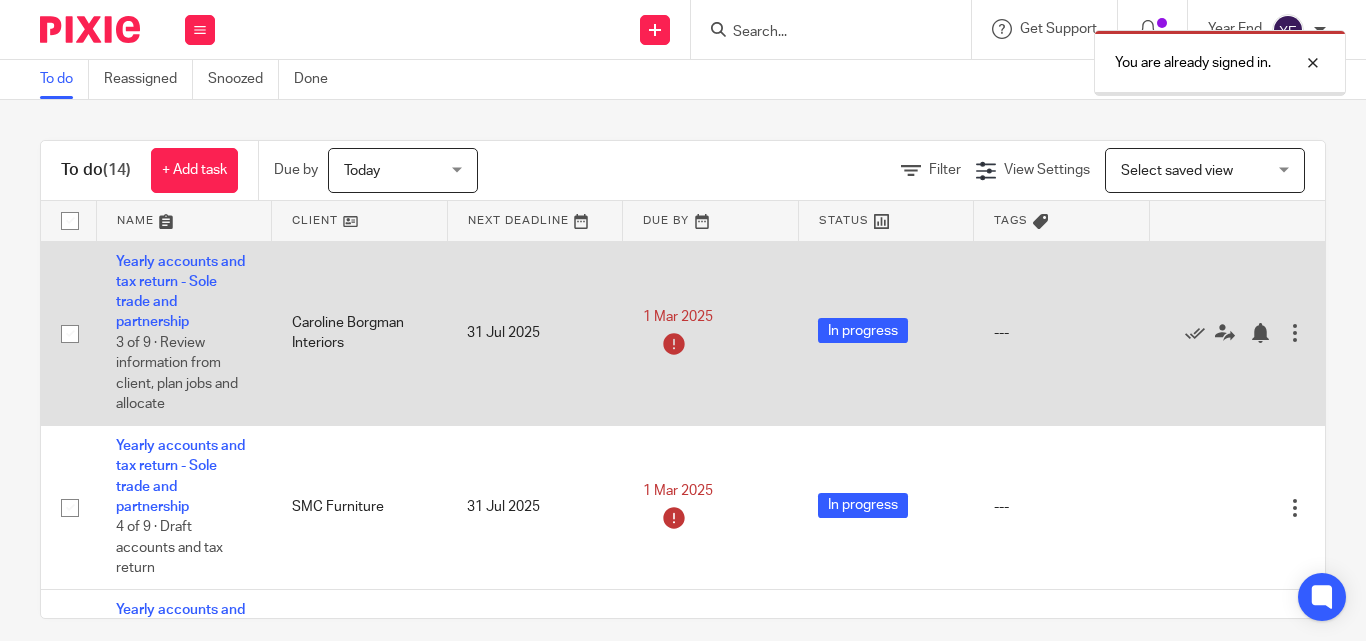 scroll, scrollTop: 0, scrollLeft: 0, axis: both 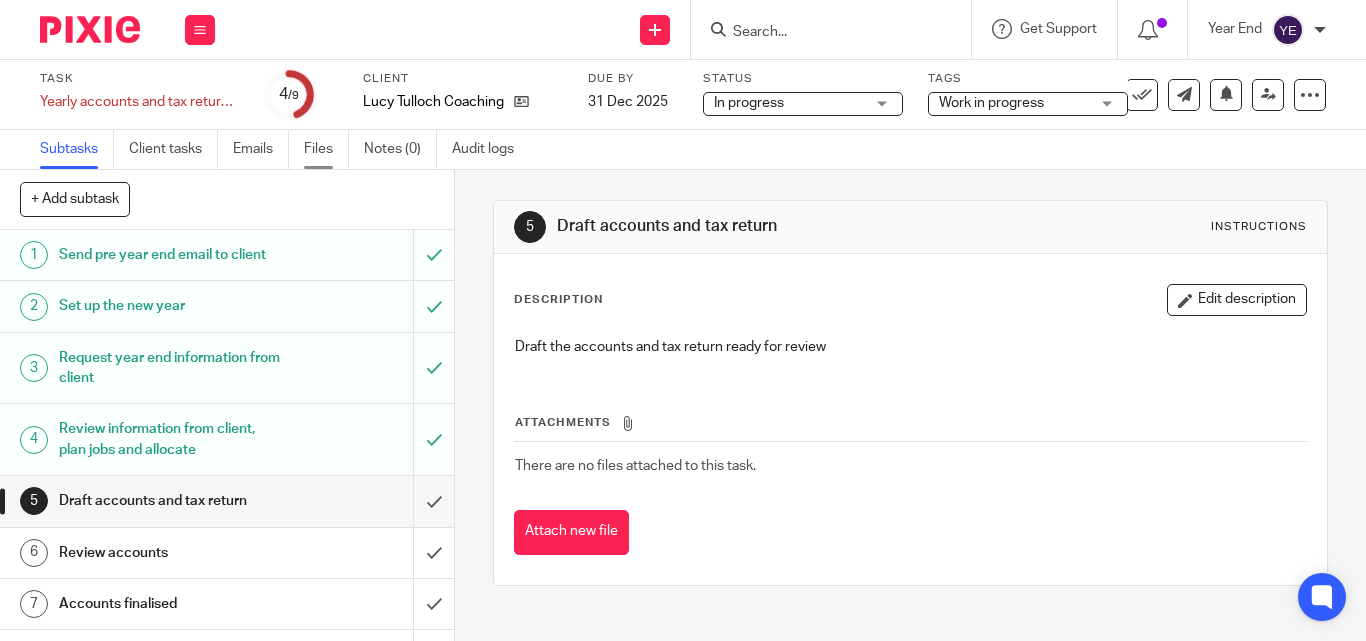 click on "Files" at bounding box center [326, 149] 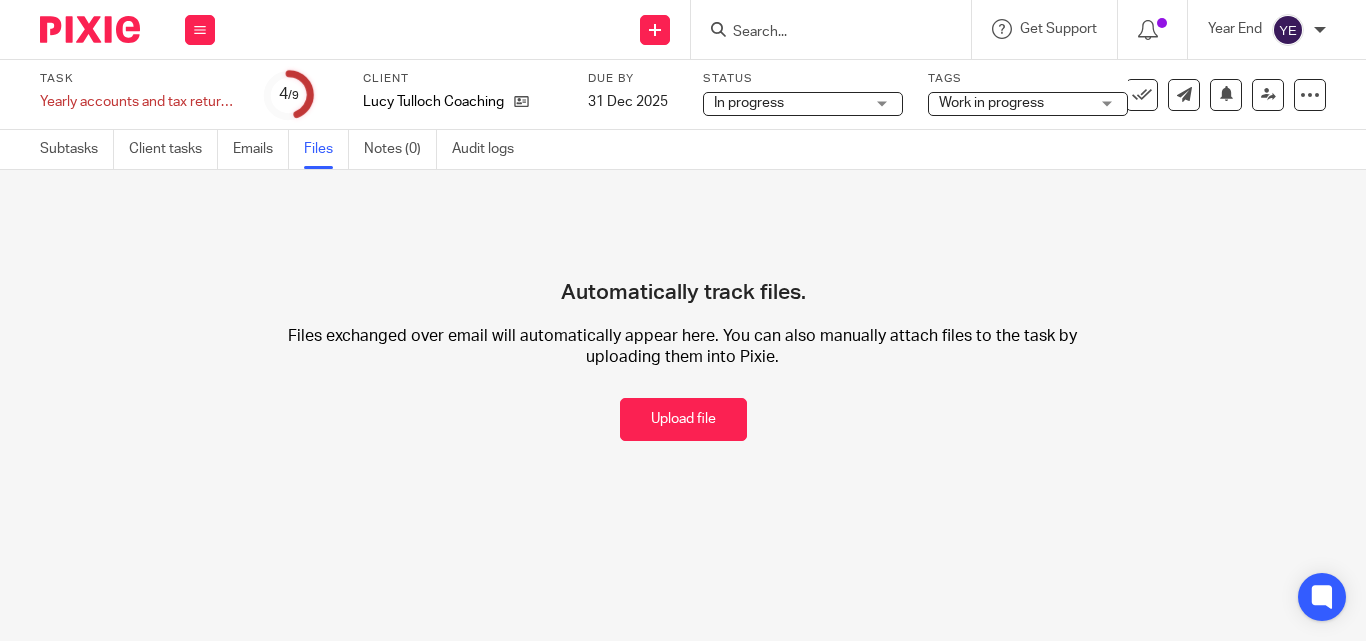 scroll, scrollTop: 0, scrollLeft: 0, axis: both 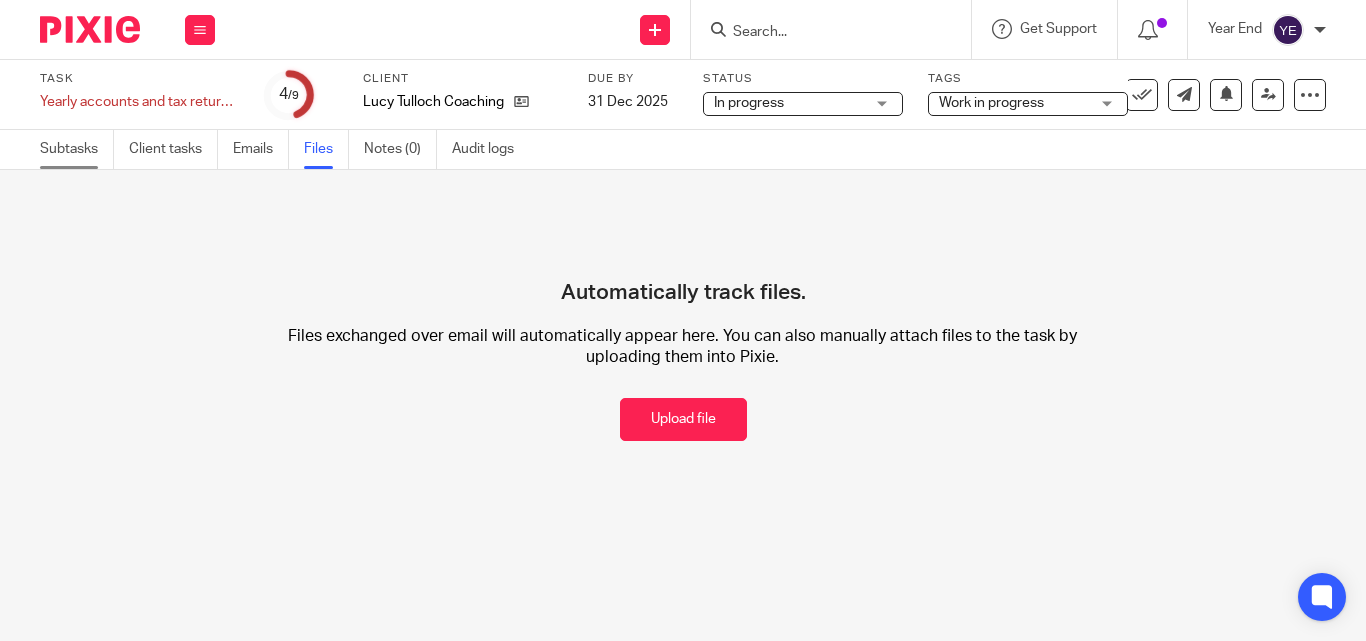 click on "Subtasks" at bounding box center (77, 149) 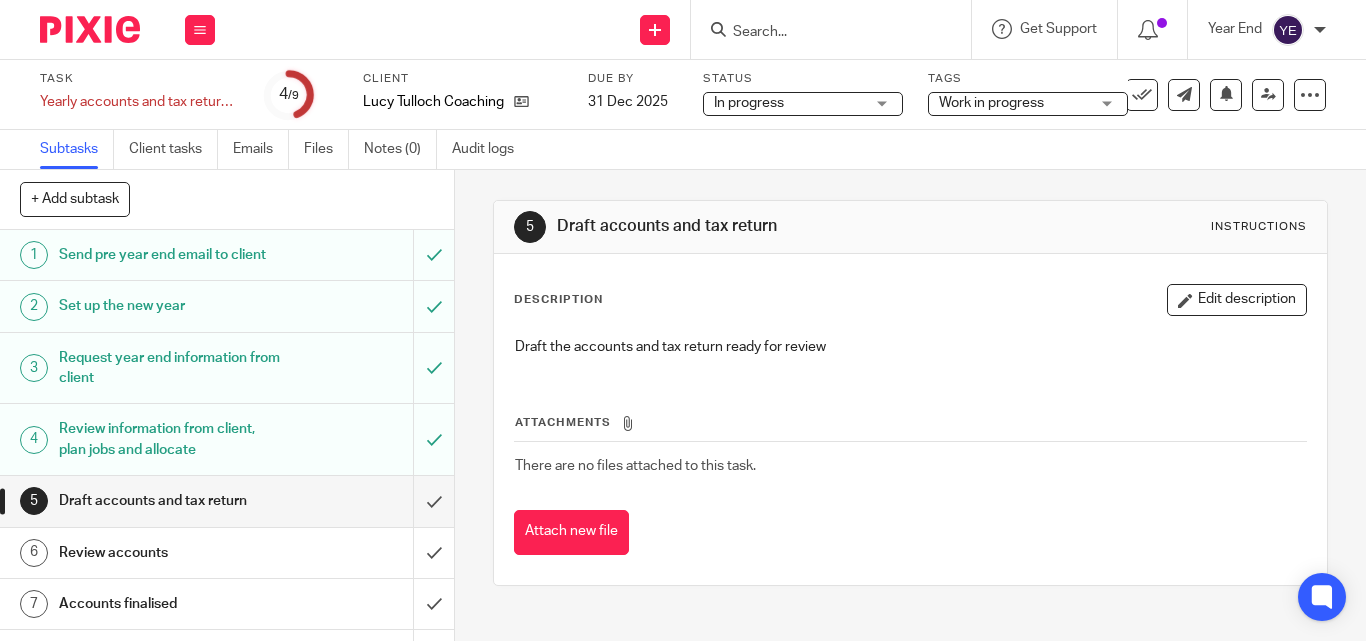 scroll, scrollTop: 0, scrollLeft: 0, axis: both 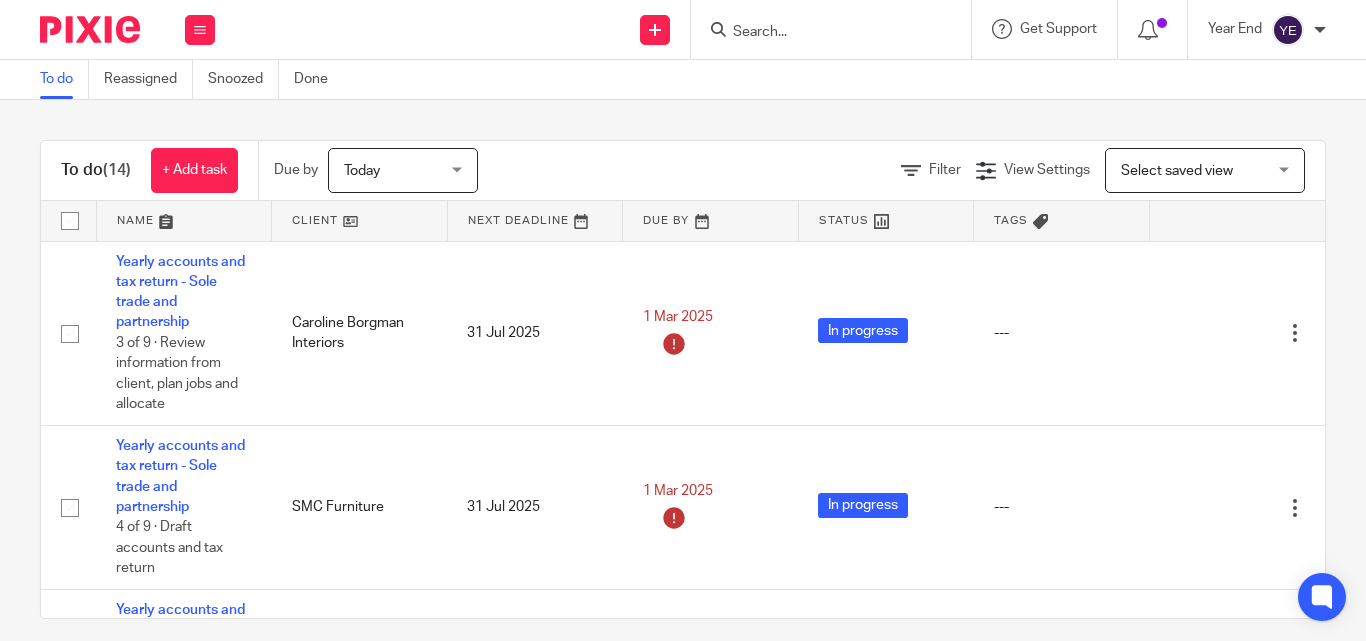 click at bounding box center [821, 33] 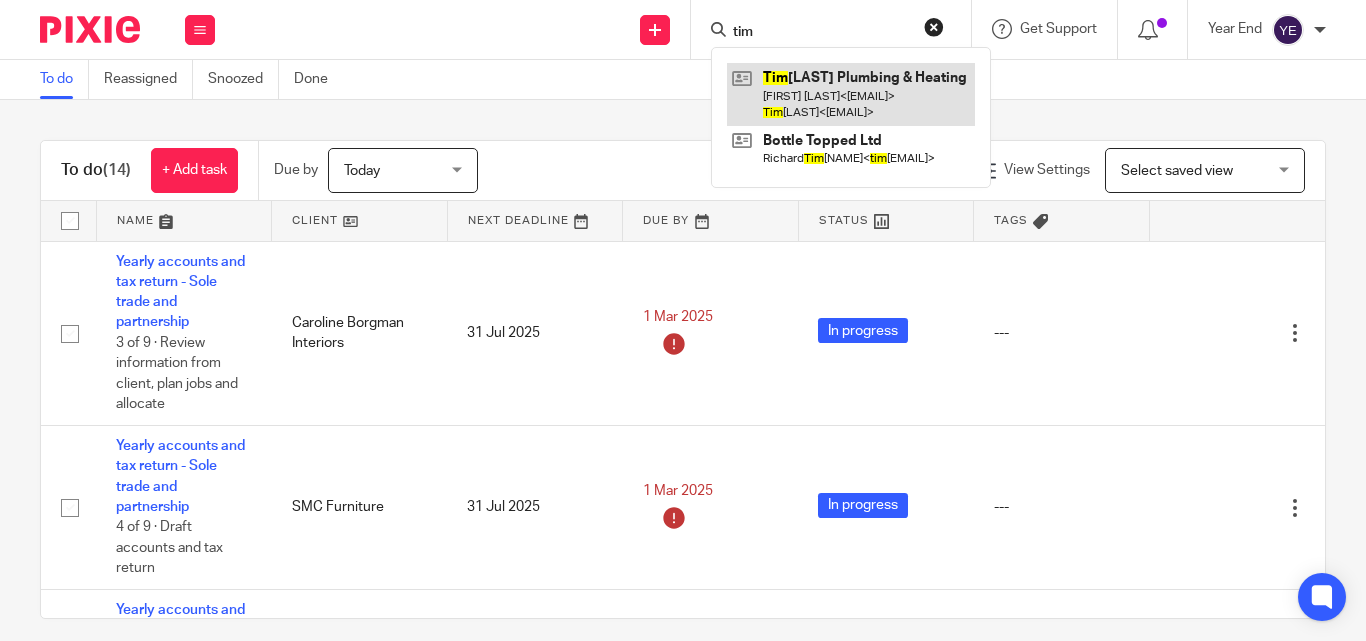 type on "tim" 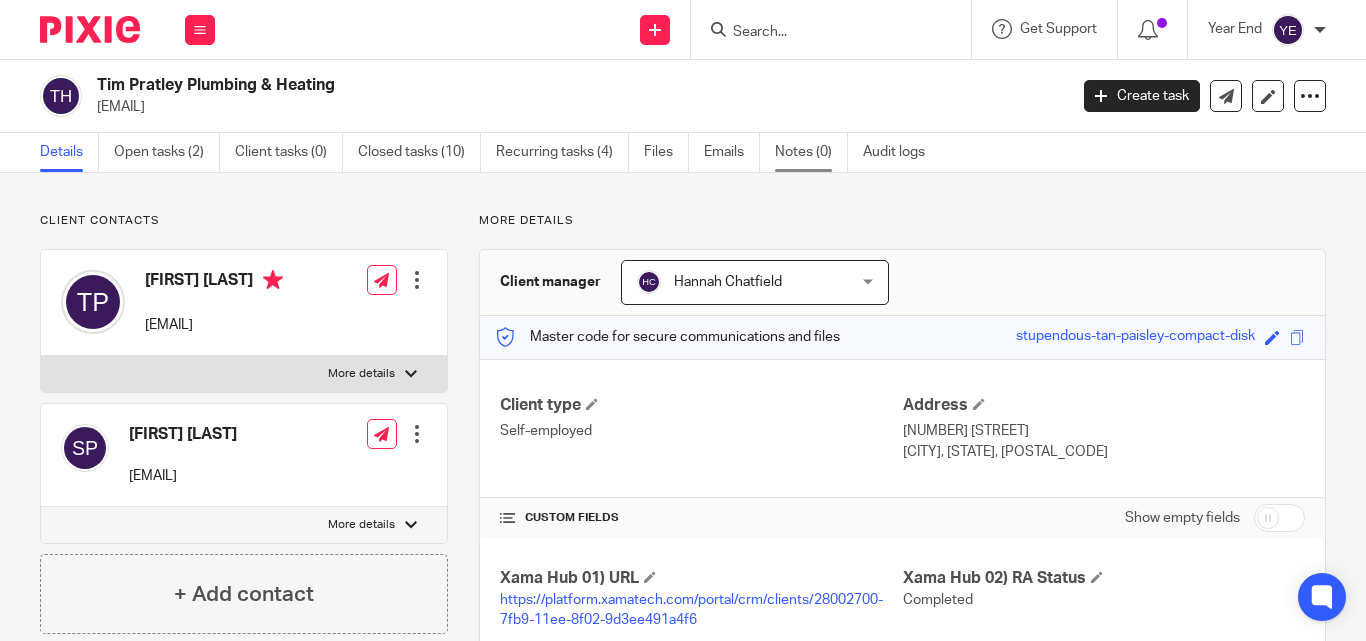 scroll, scrollTop: 0, scrollLeft: 0, axis: both 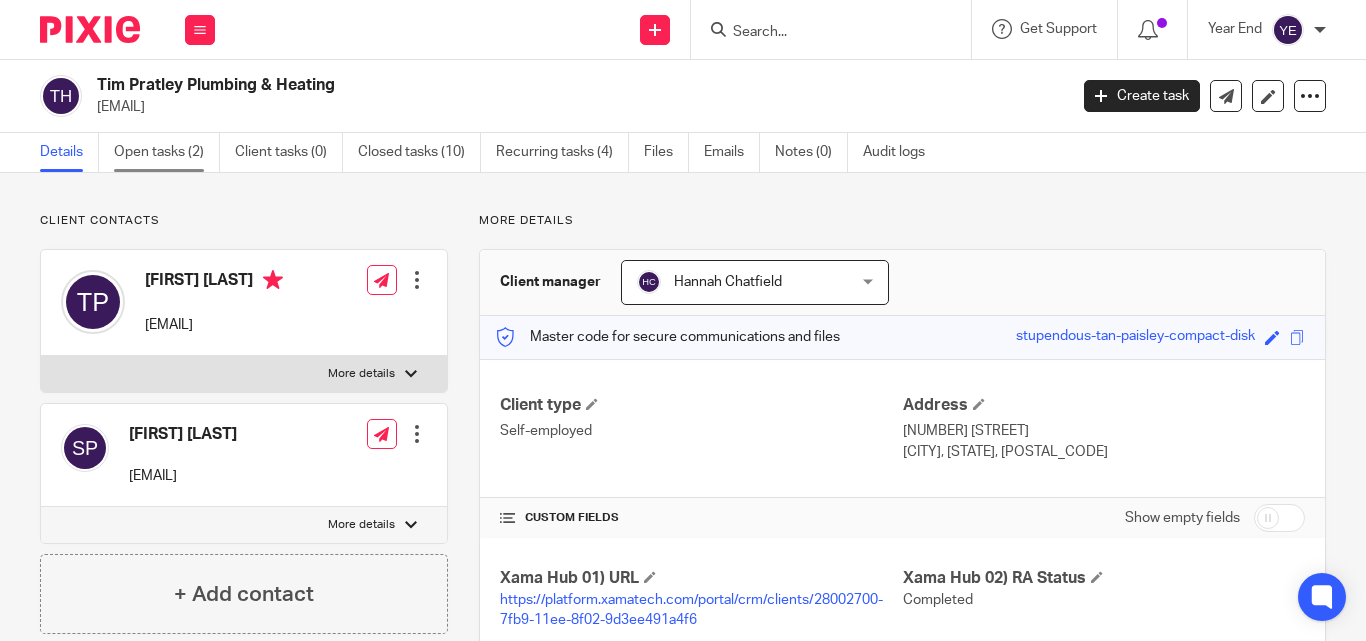 click on "Open tasks (2)" at bounding box center (167, 152) 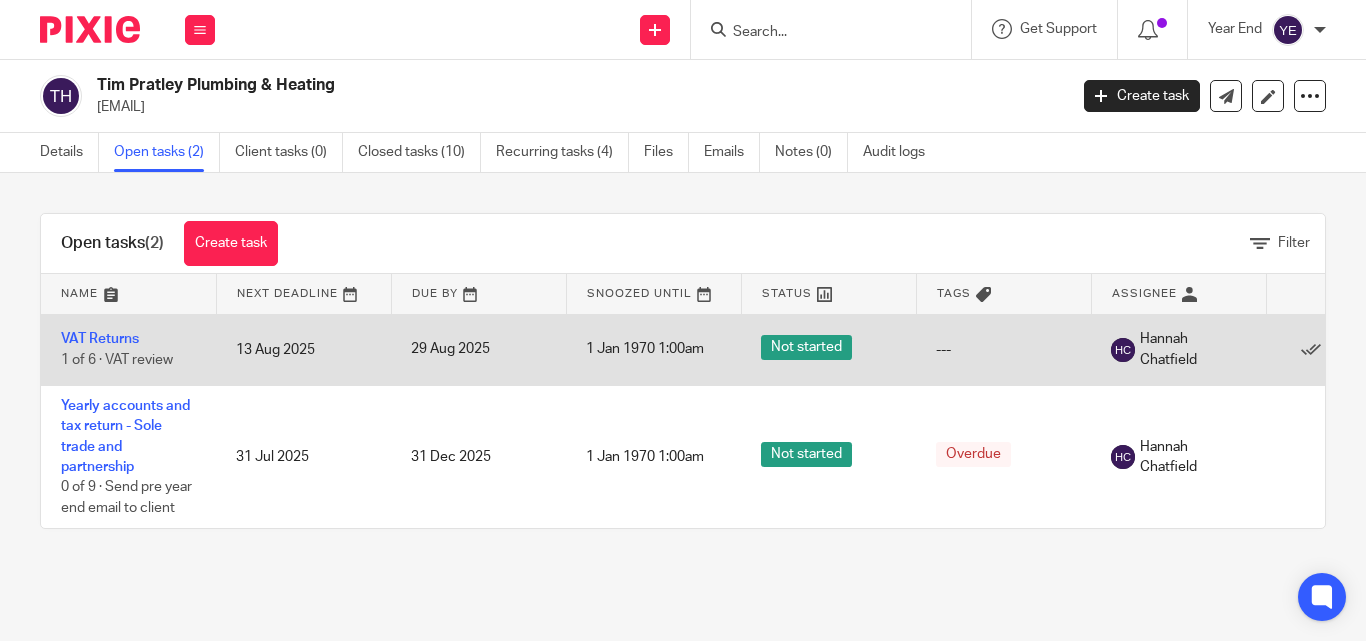scroll, scrollTop: 0, scrollLeft: 0, axis: both 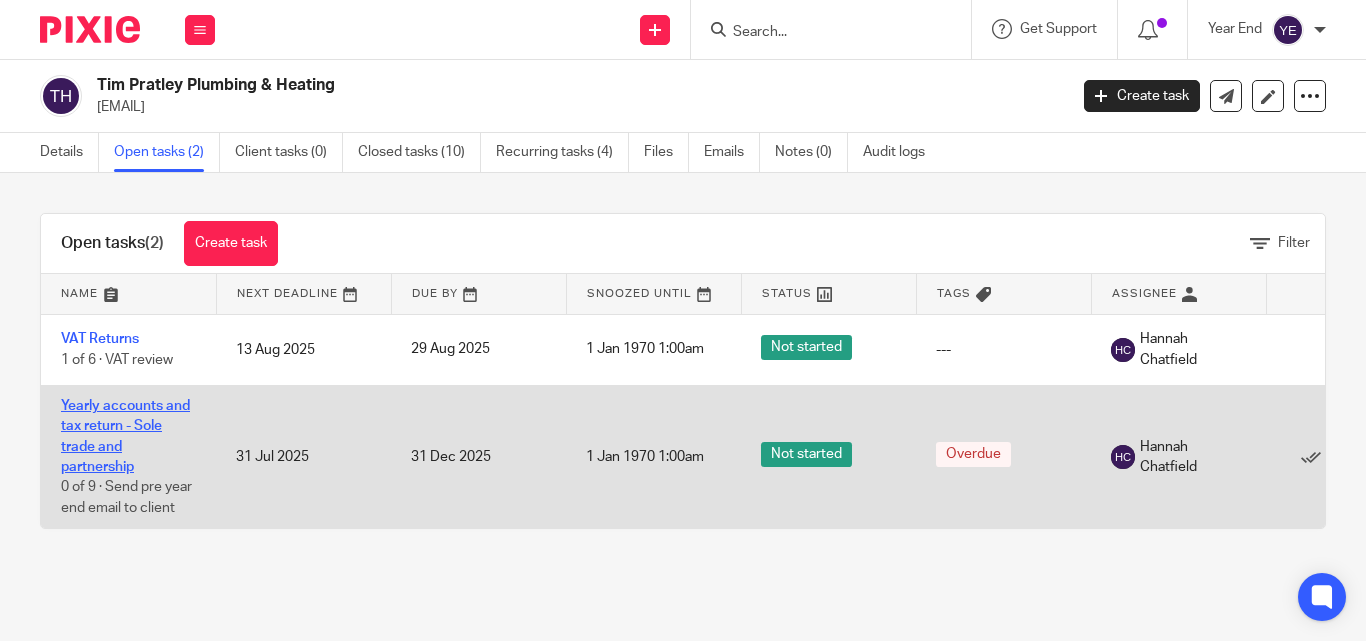 click on "Yearly accounts and tax return - Sole trade and partnership" at bounding box center [125, 436] 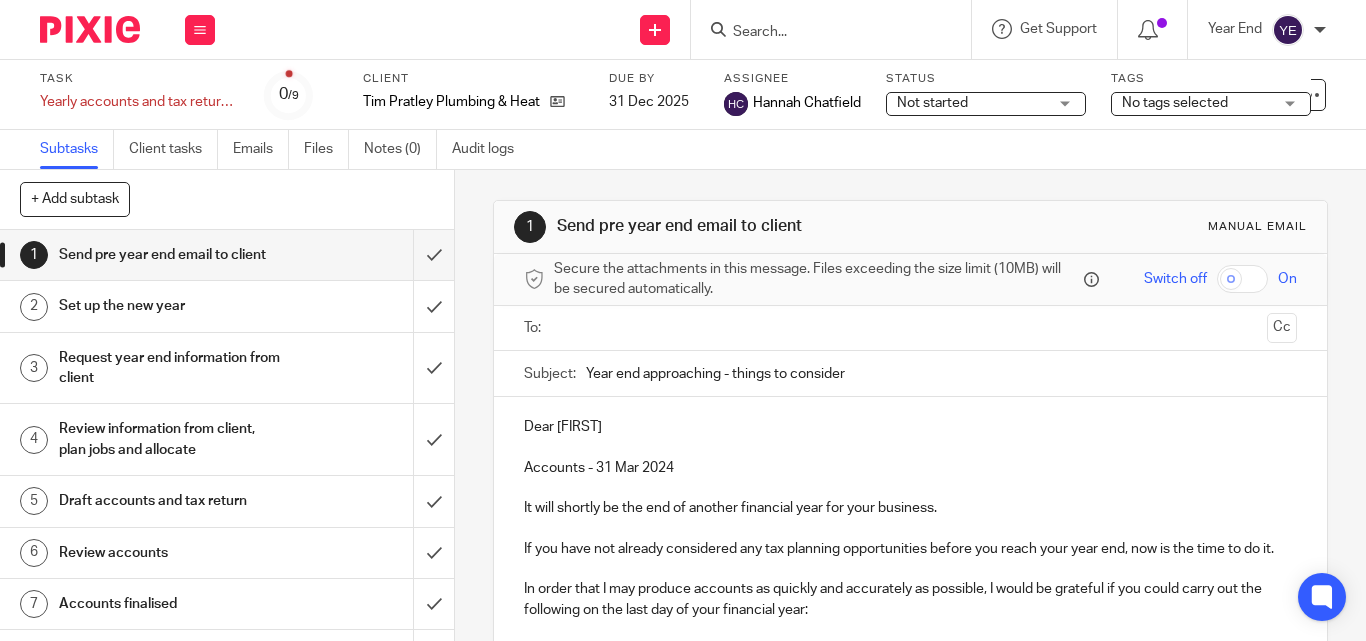 scroll, scrollTop: 0, scrollLeft: 0, axis: both 